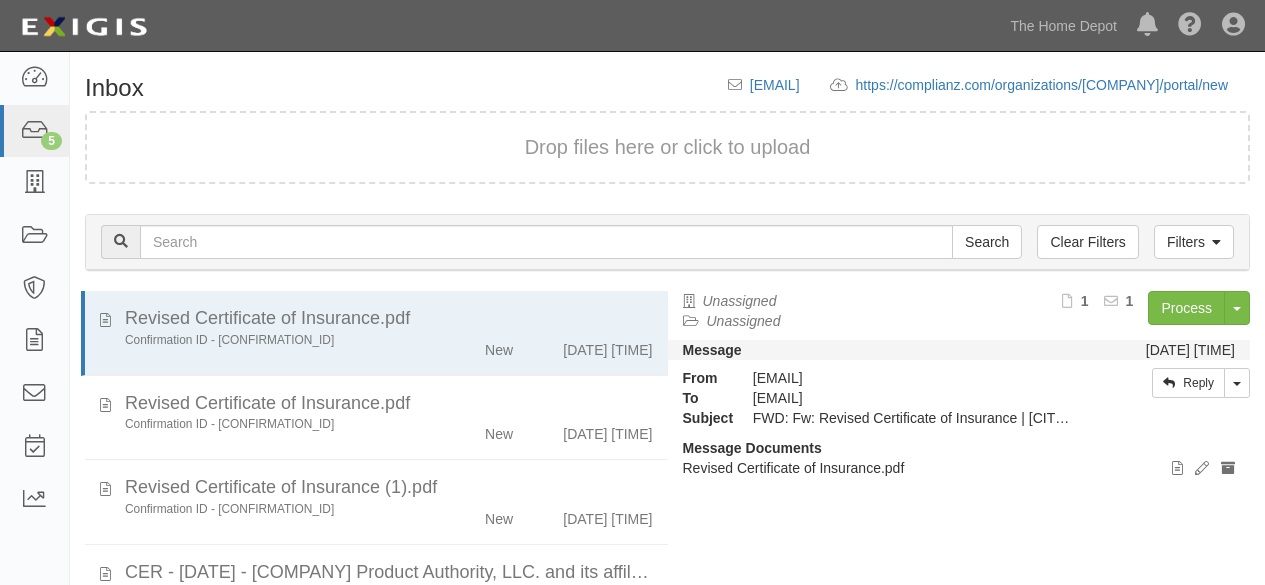 scroll, scrollTop: 76, scrollLeft: 0, axis: vertical 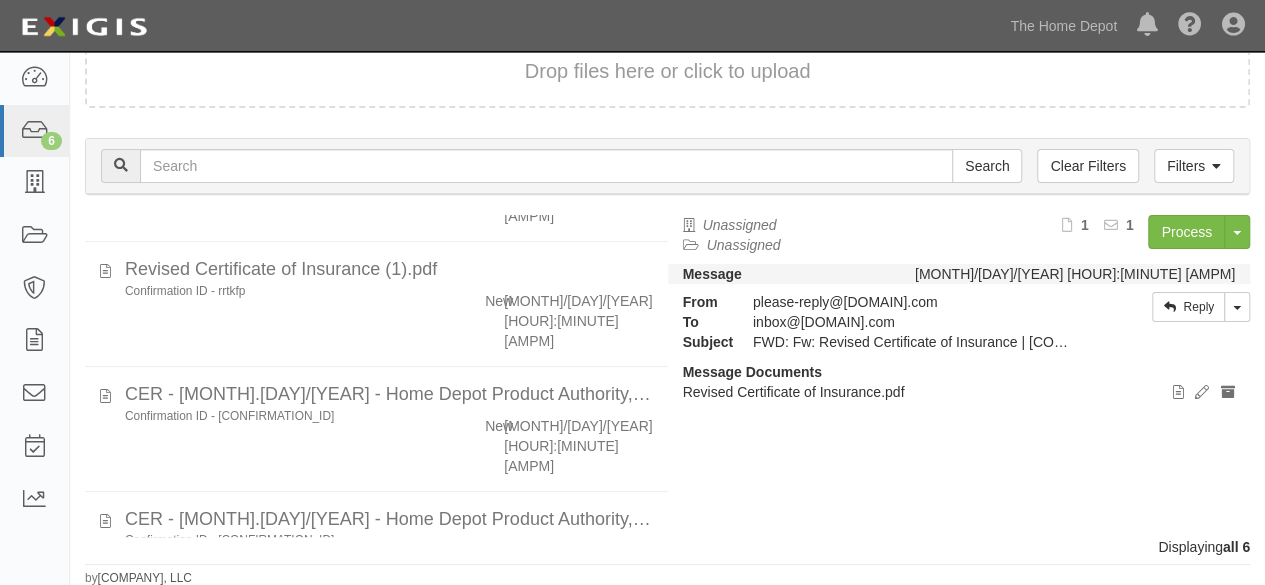 drag, startPoint x: 328, startPoint y: 495, endPoint x: 730, endPoint y: 361, distance: 423.7452 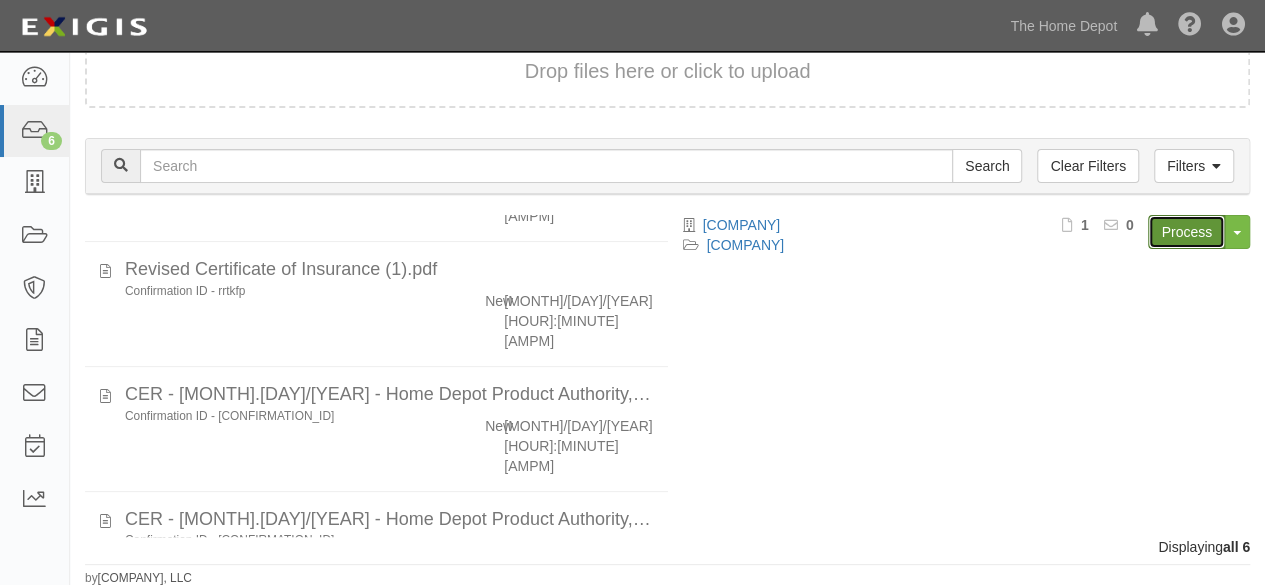 click on "Process" at bounding box center (1186, 232) 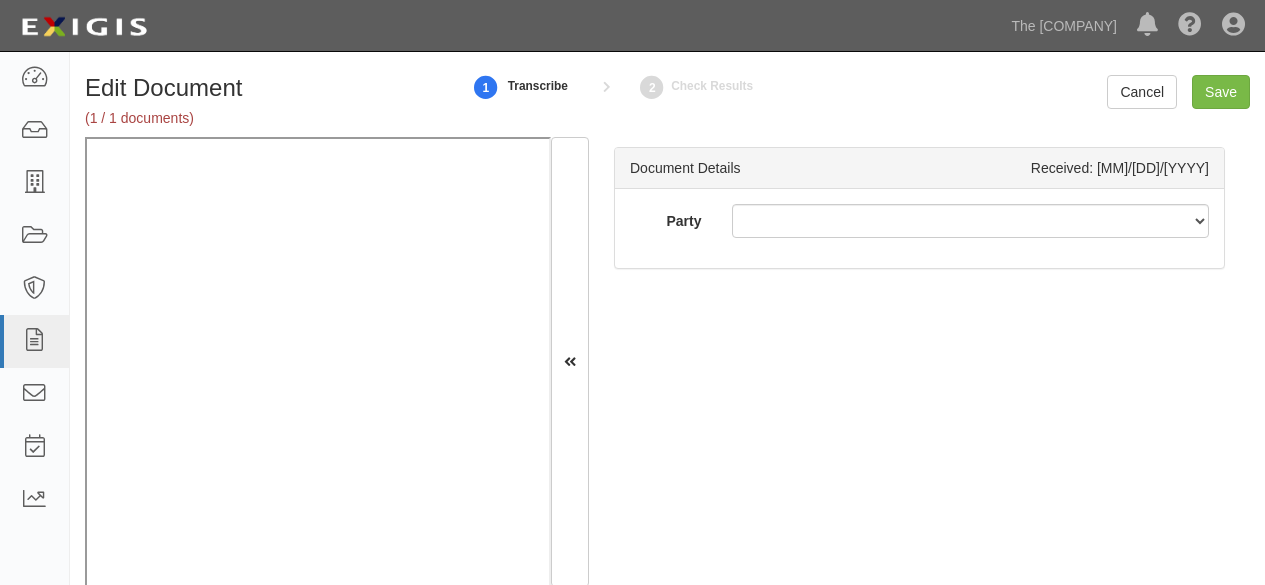 scroll, scrollTop: 0, scrollLeft: 0, axis: both 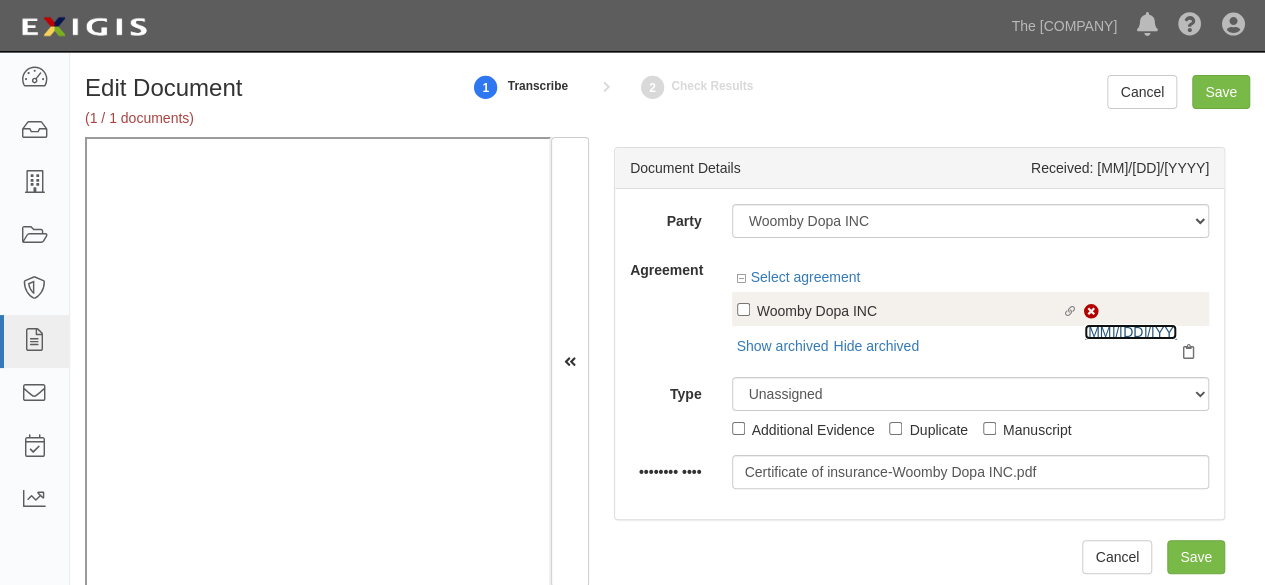 click on "[MM]/[DD]/[YY]" at bounding box center [1130, 332] 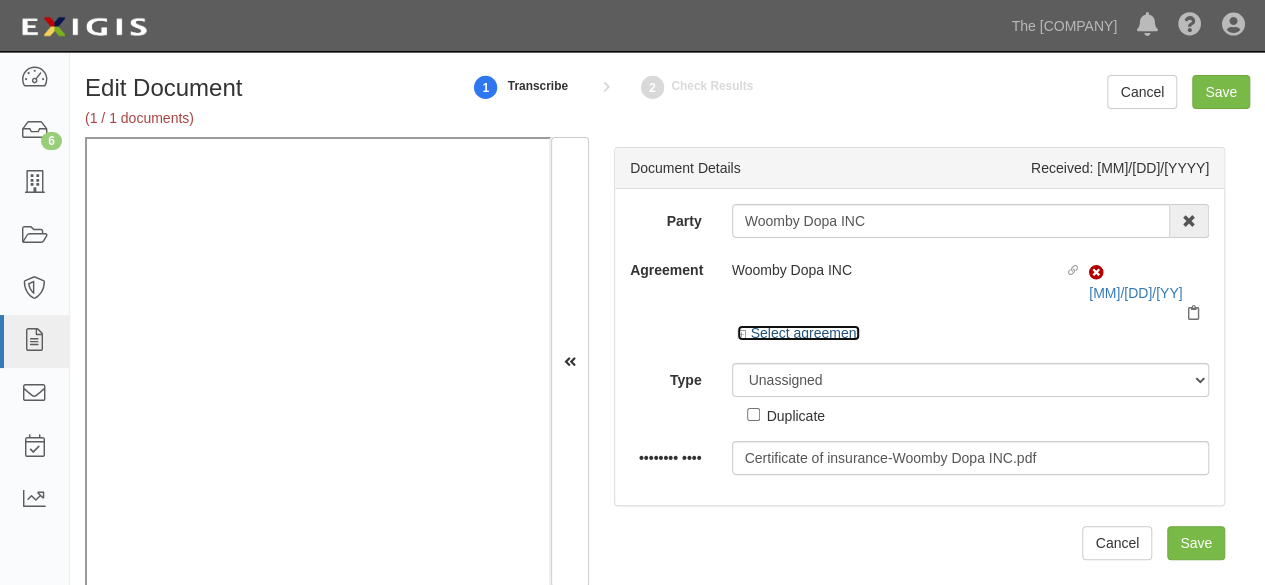 drag, startPoint x: 816, startPoint y: 310, endPoint x: 832, endPoint y: 209, distance: 102.259476 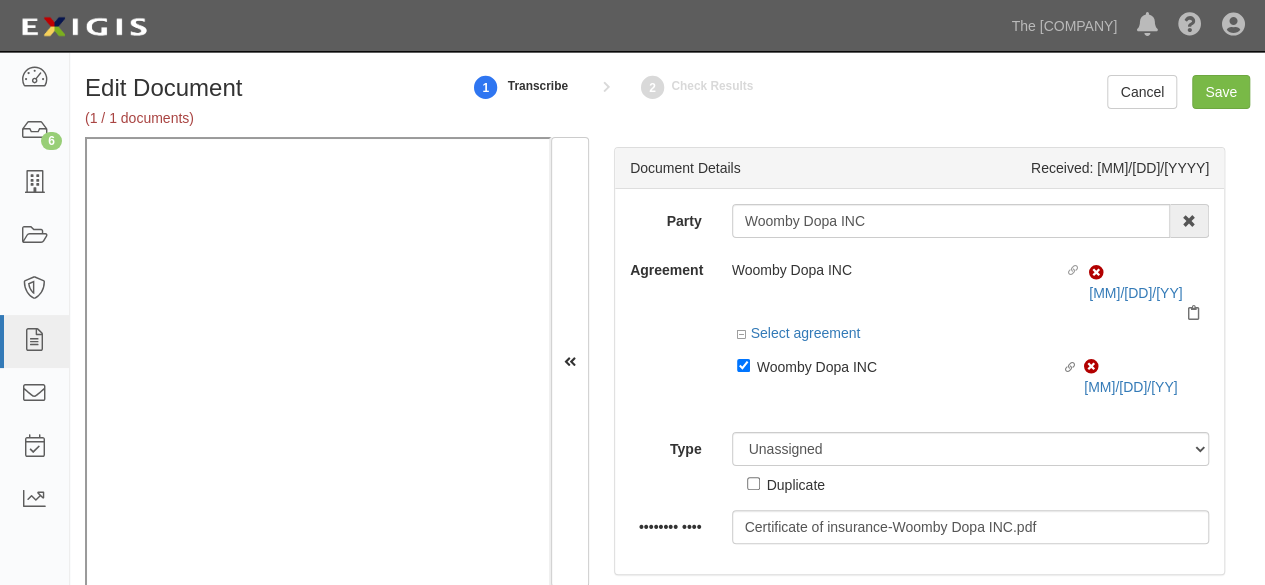 click on "Duplicate" at bounding box center [796, 484] 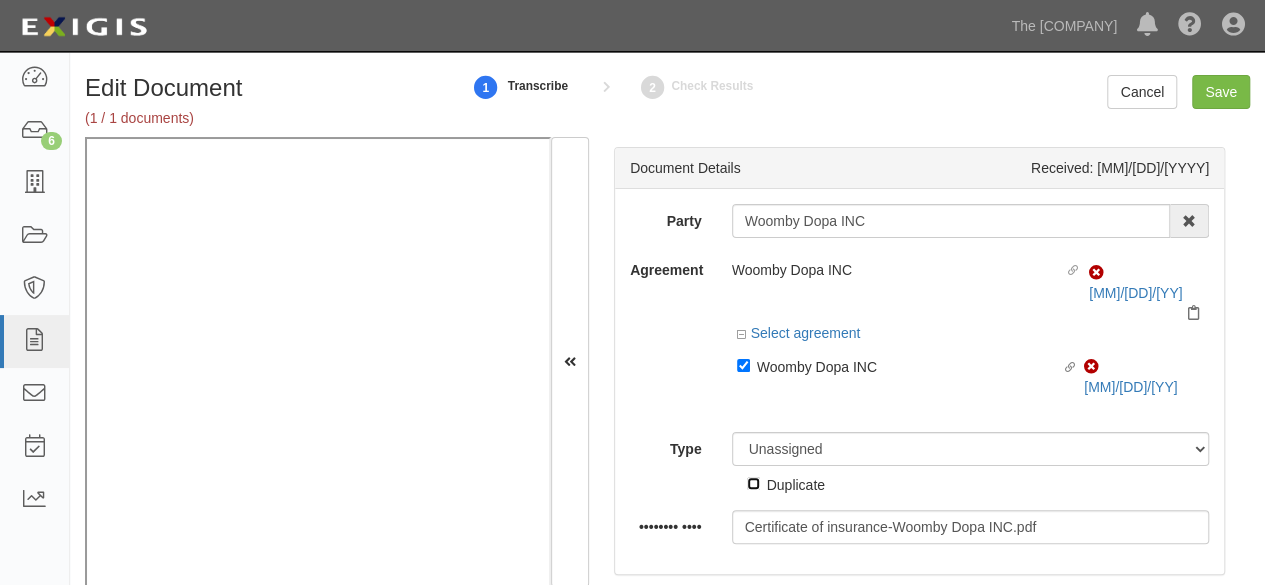 click on "Duplicate" at bounding box center [753, 483] 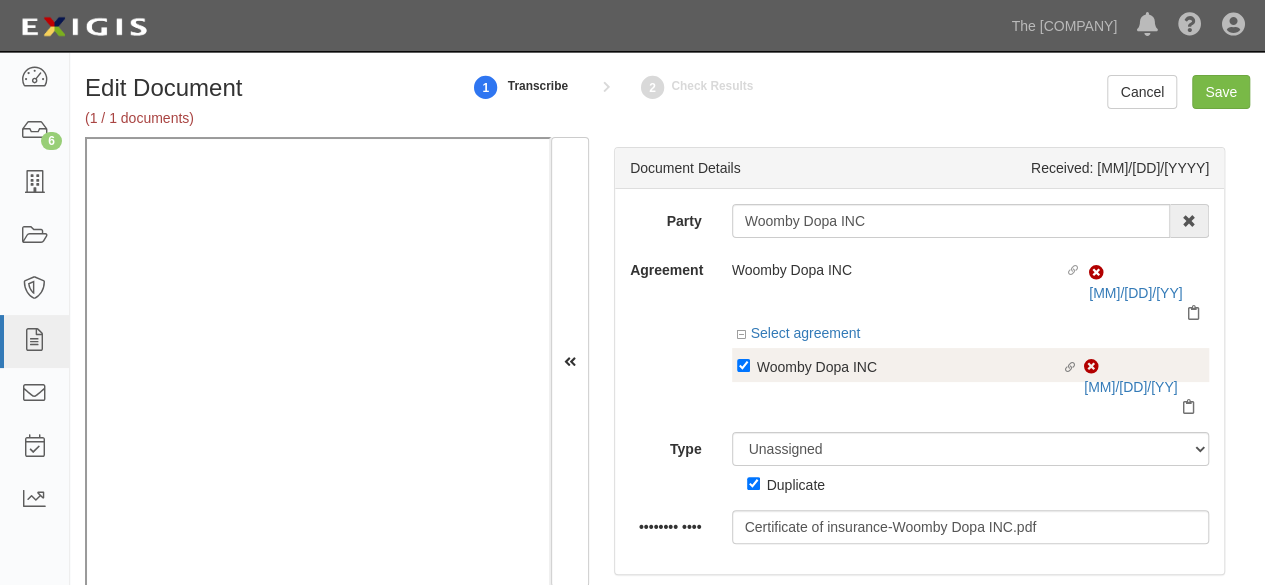 click on "Woomby Dopa INC" at bounding box center [909, 366] 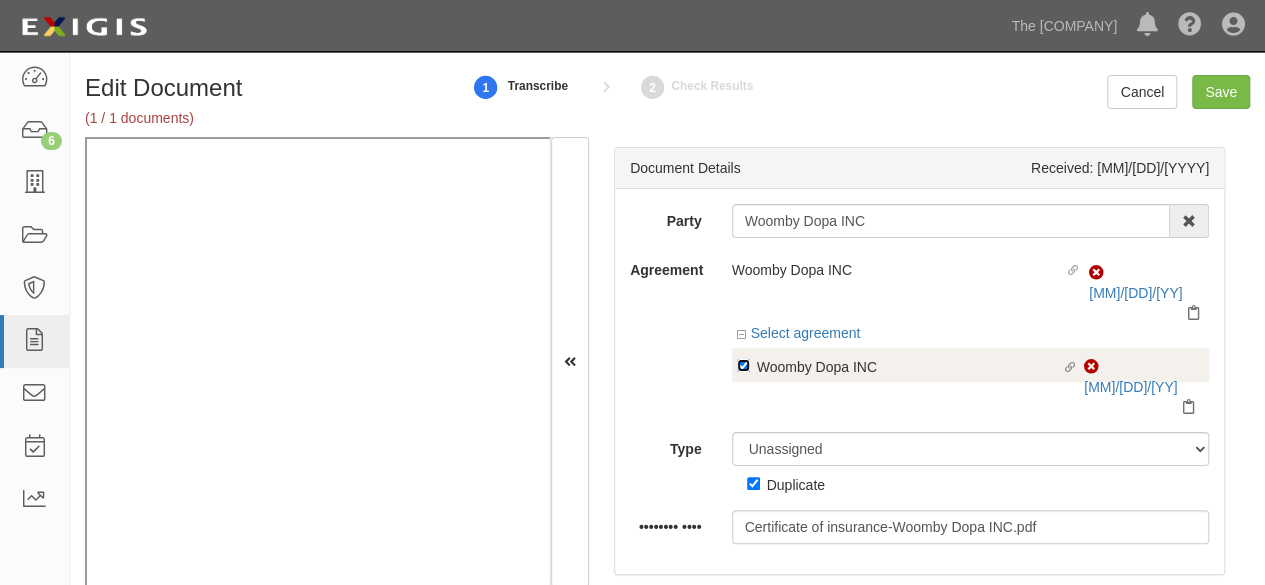 click on "•••••• •••••••••
•••••• •••• •••
•••••• •••••••••" at bounding box center (743, 365) 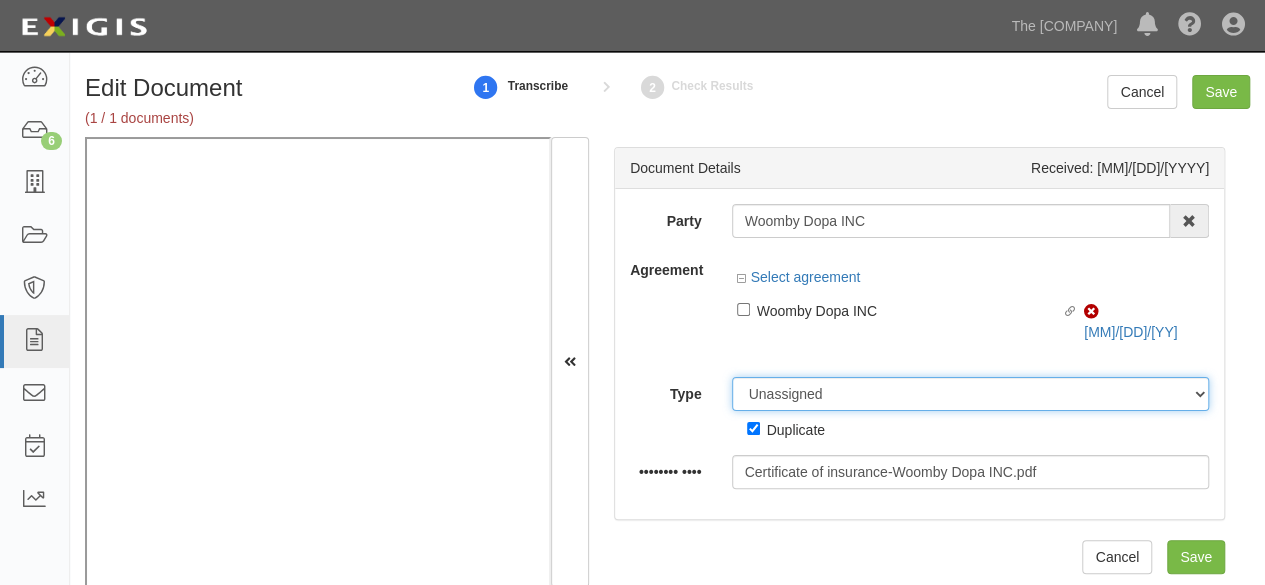 click on "Unassigned
Binder
Cancellation Notice
Certificate
Contract
Endorsement
Insurance Policy
Junk
Other Document
Policy Declarations
Reinstatement Notice
Requirements
Waiver Request" at bounding box center [971, 394] 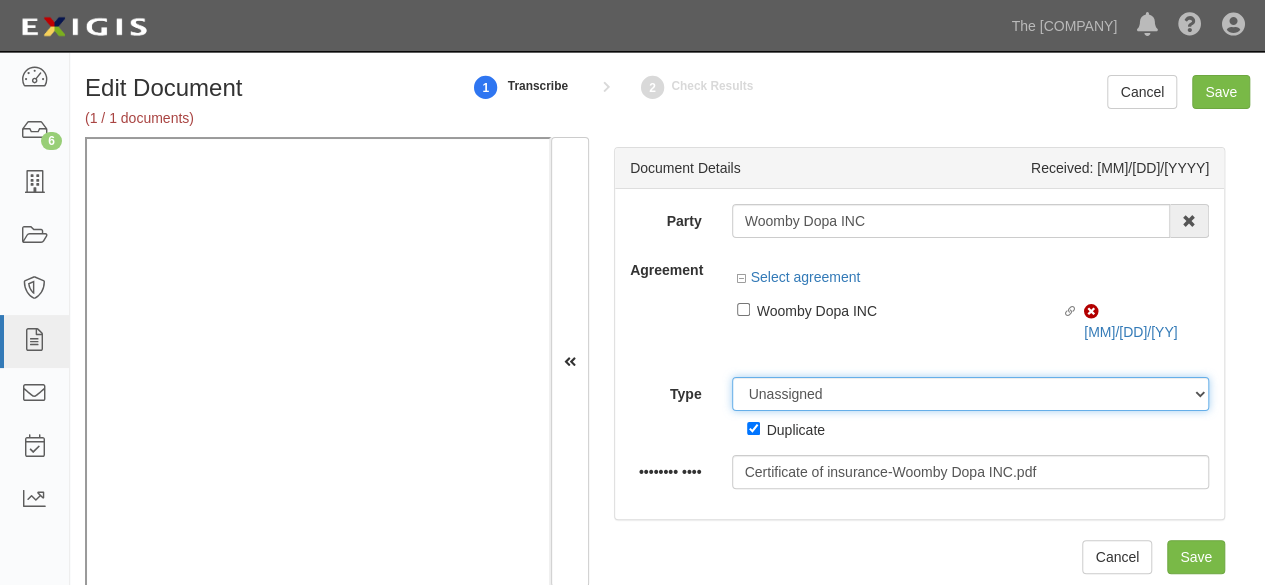 select on "OtherDetail" 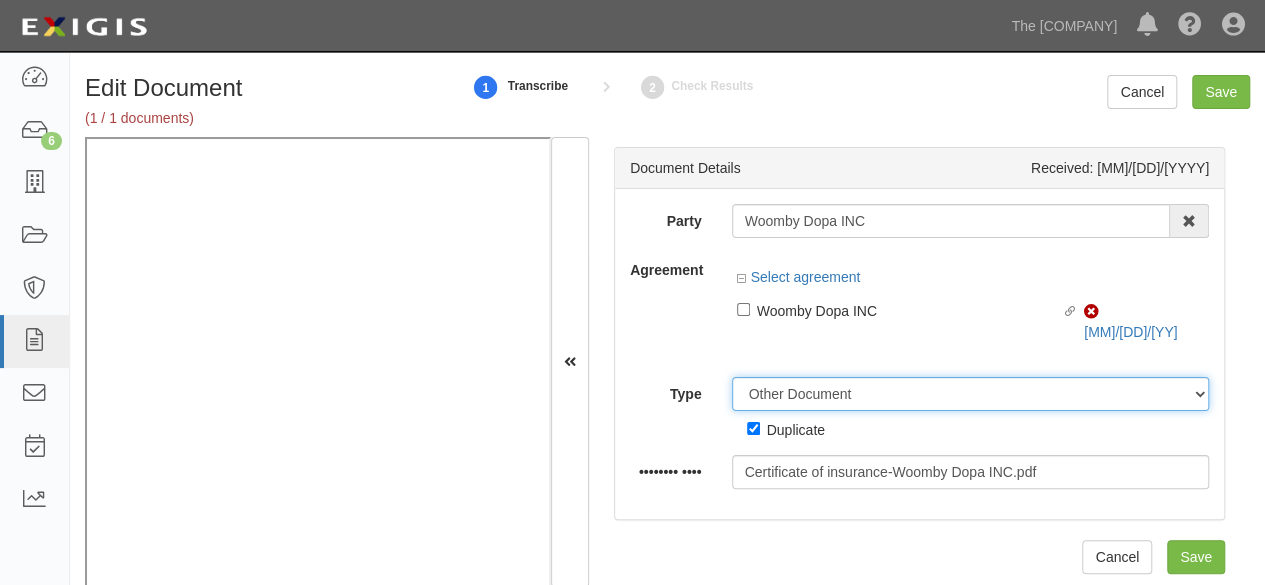 click on "Unassigned
Binder
Cancellation Notice
Certificate
Contract
Endorsement
Insurance Policy
Junk
Other Document
Policy Declarations
Reinstatement Notice
Requirements
Waiver Request" at bounding box center [971, 394] 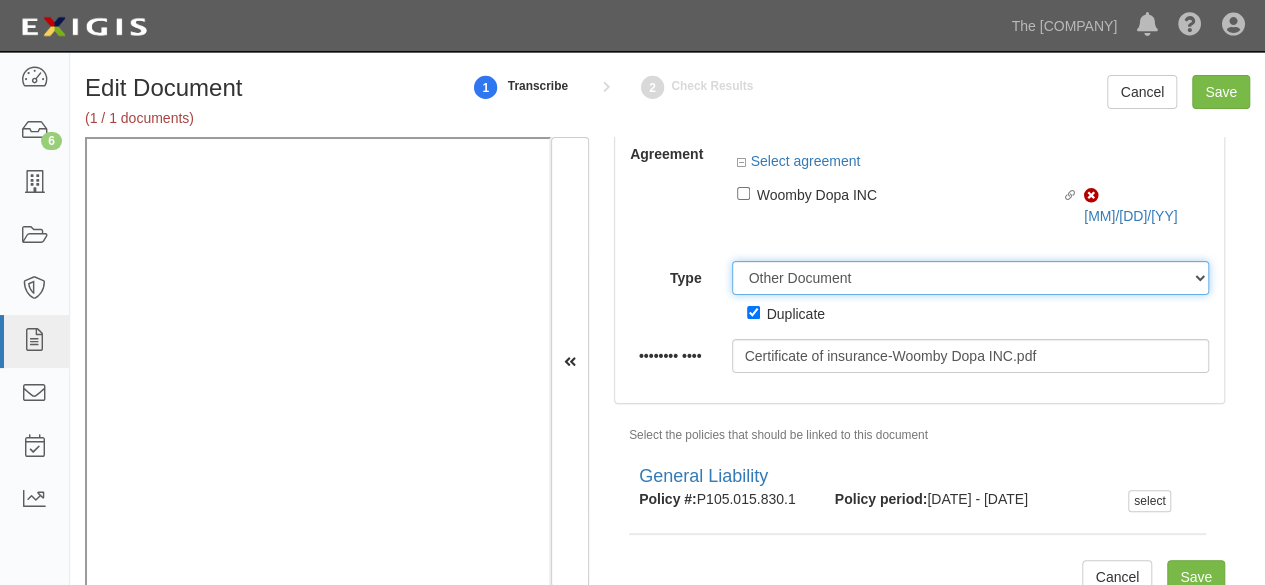 scroll, scrollTop: 118, scrollLeft: 0, axis: vertical 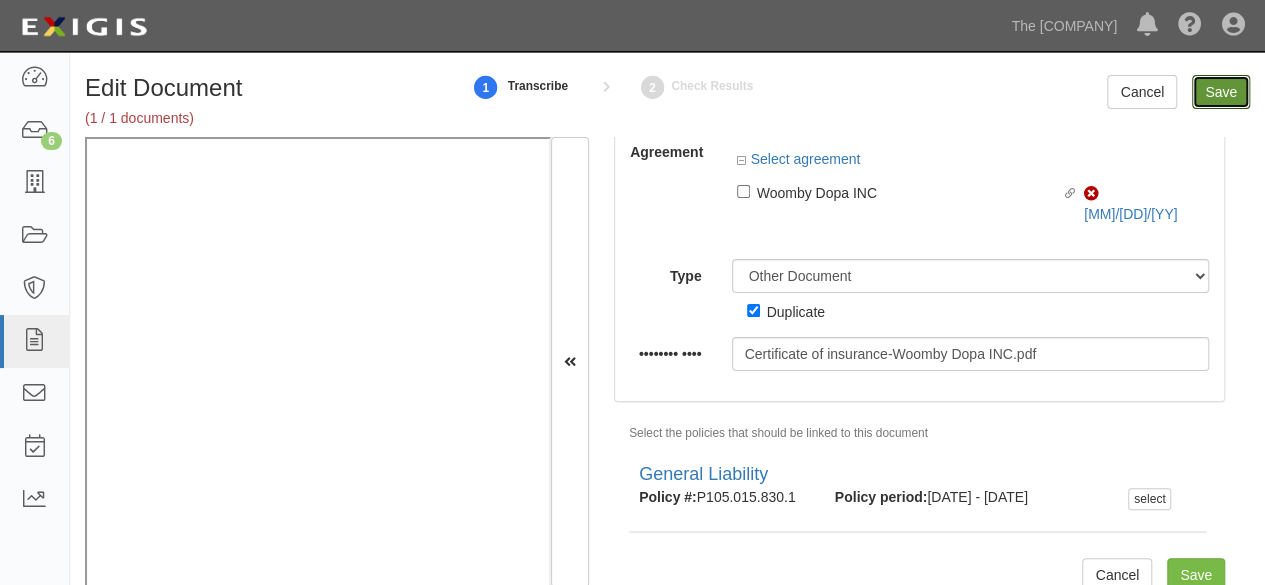 drag, startPoint x: 1210, startPoint y: 94, endPoint x: 1083, endPoint y: 68, distance: 129.6341 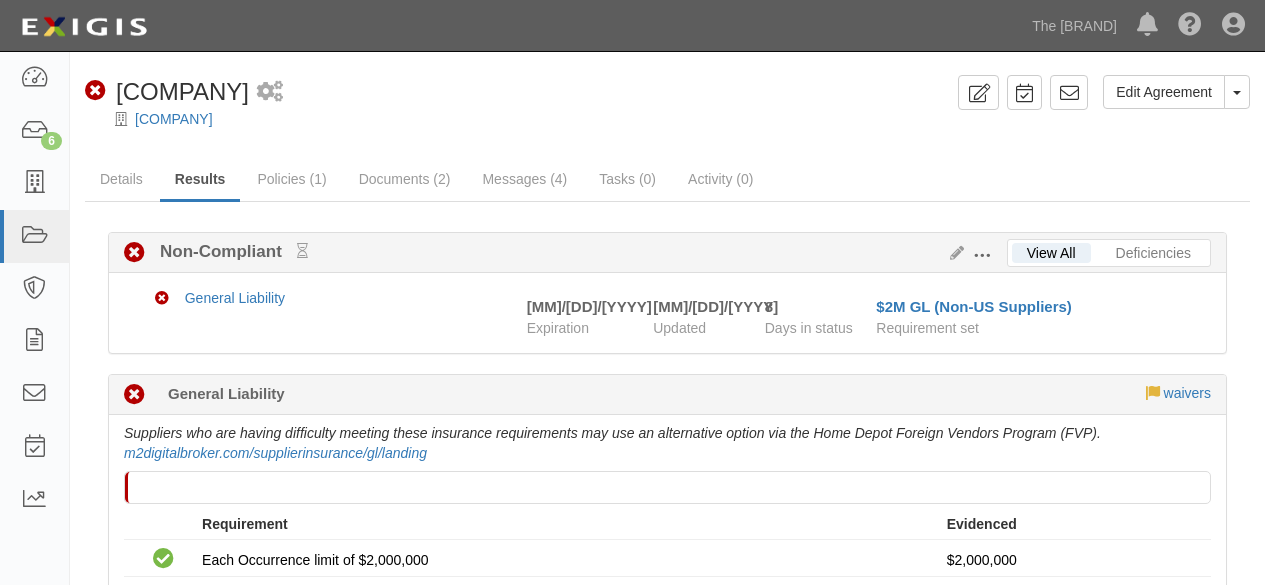 scroll, scrollTop: 0, scrollLeft: 0, axis: both 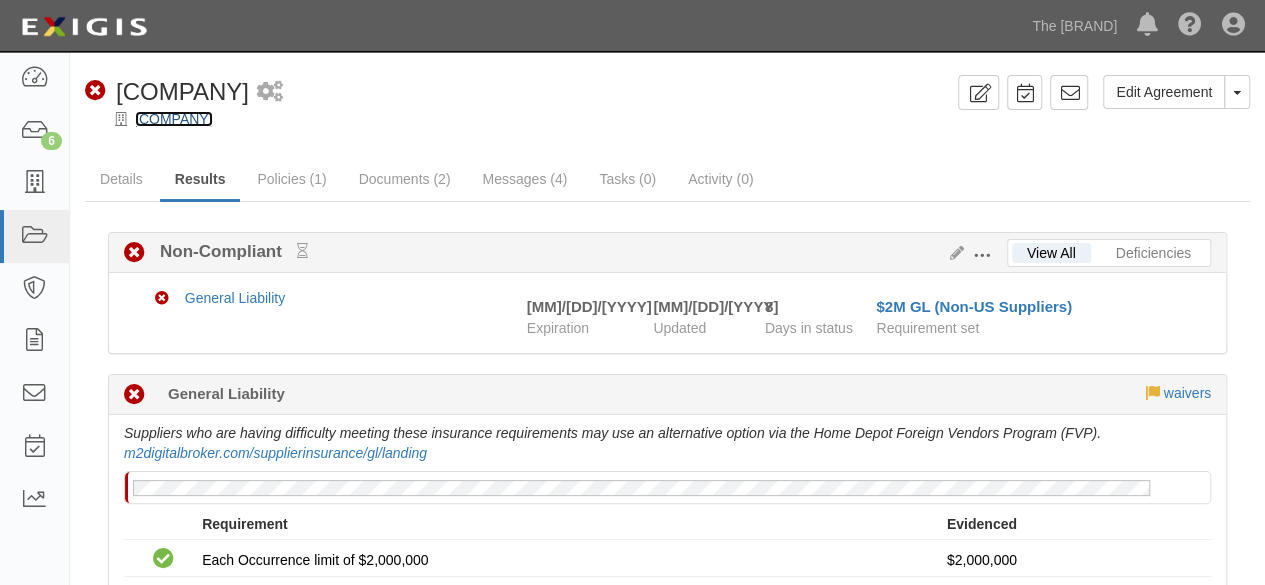 click on "Woomby Dopa INC" at bounding box center (174, 119) 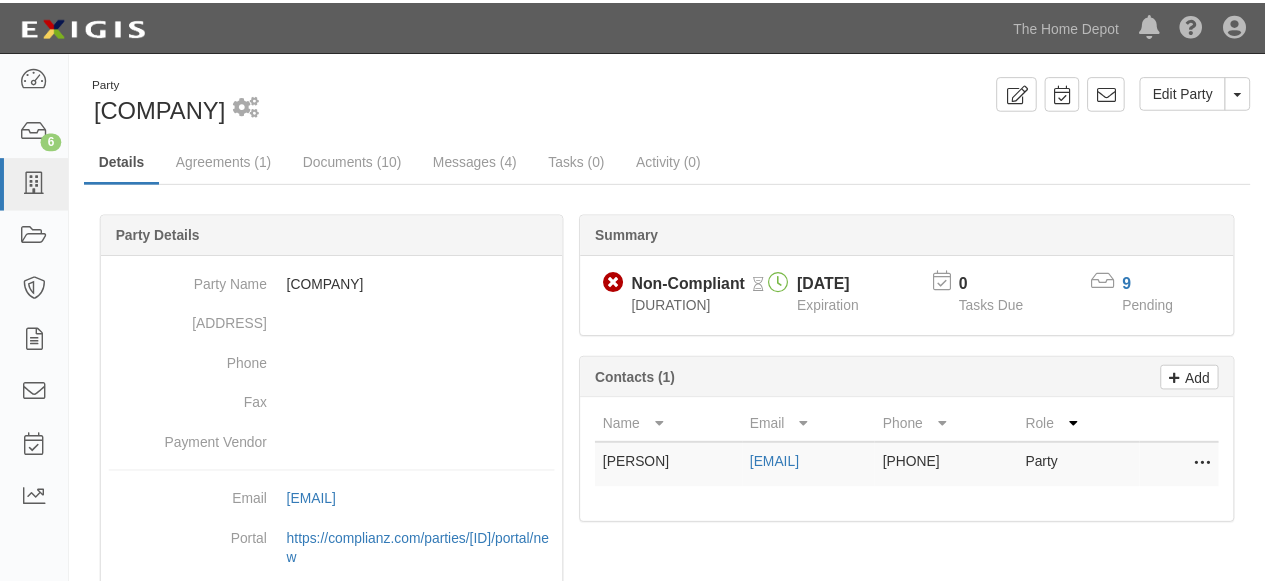 scroll, scrollTop: 0, scrollLeft: 0, axis: both 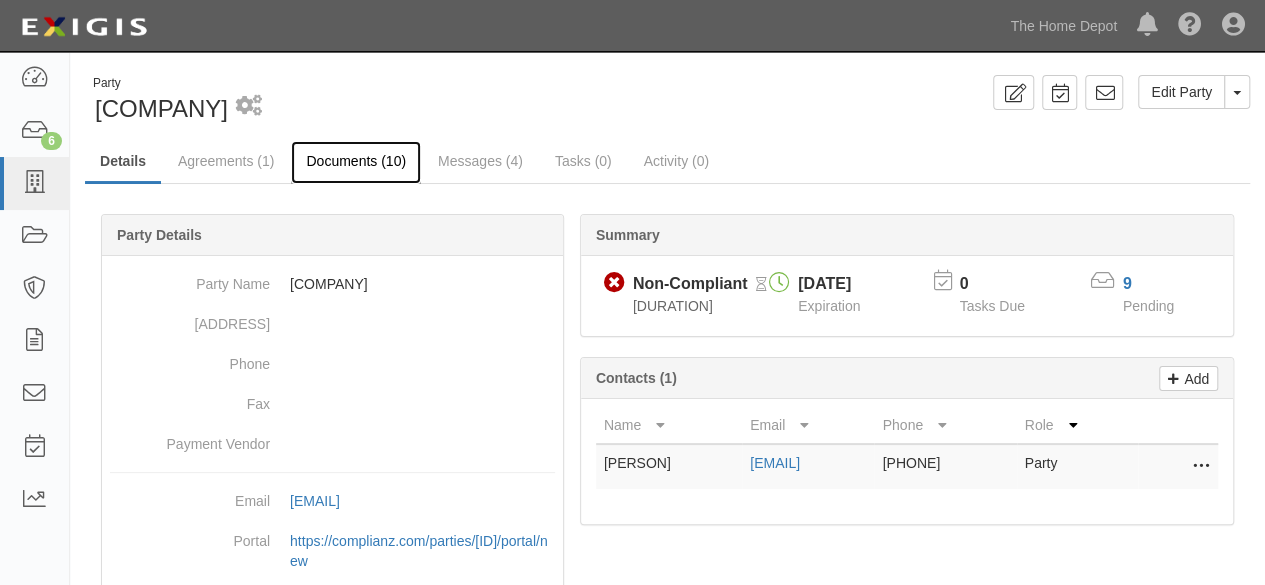 click on "Documents (10)" at bounding box center (356, 162) 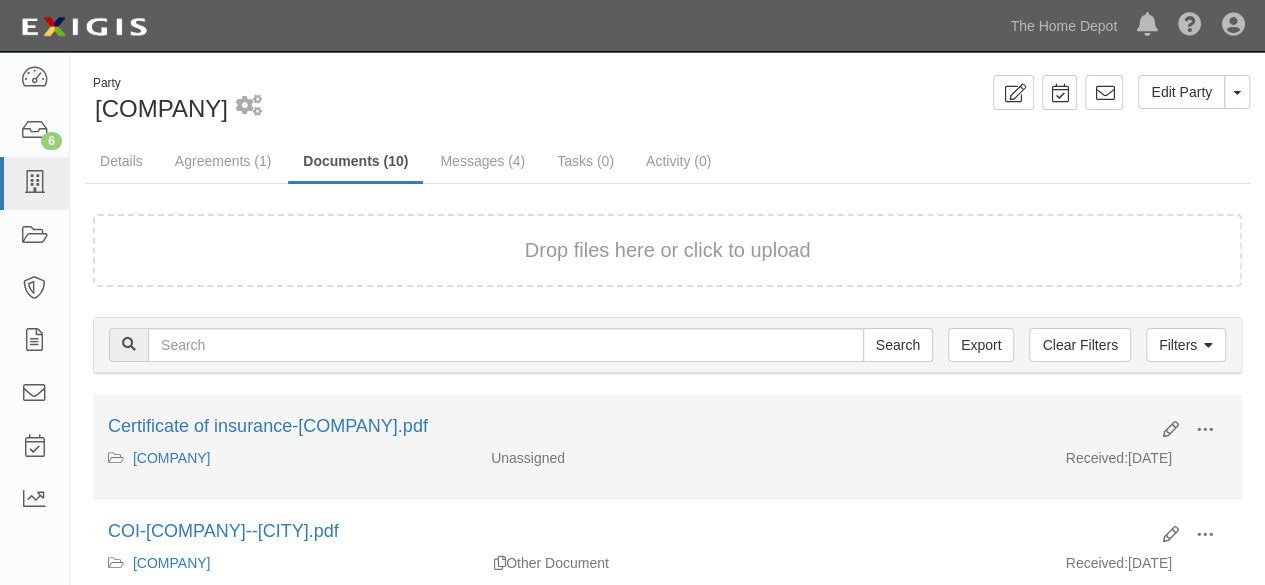 scroll, scrollTop: 100, scrollLeft: 0, axis: vertical 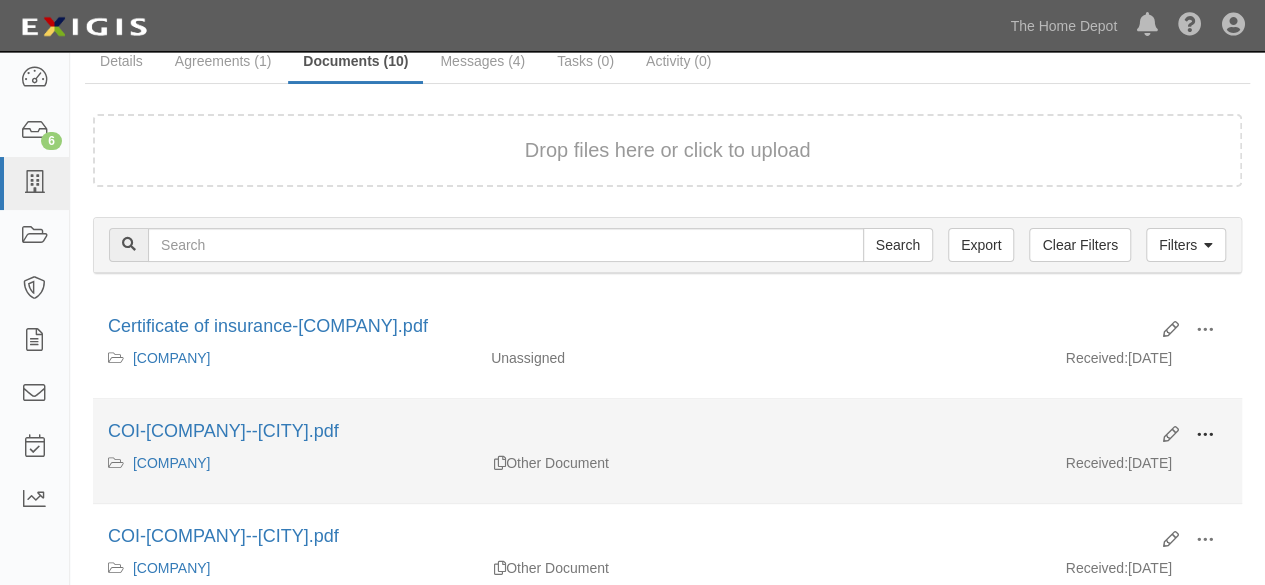click at bounding box center (1205, 330) 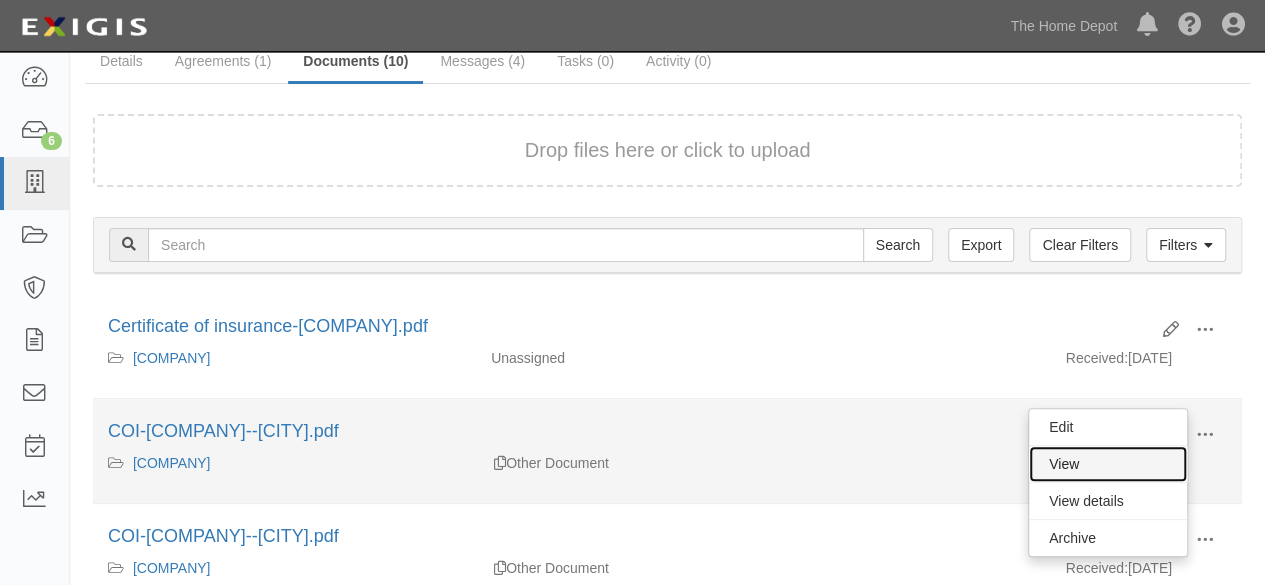 click on "View" at bounding box center [1108, 464] 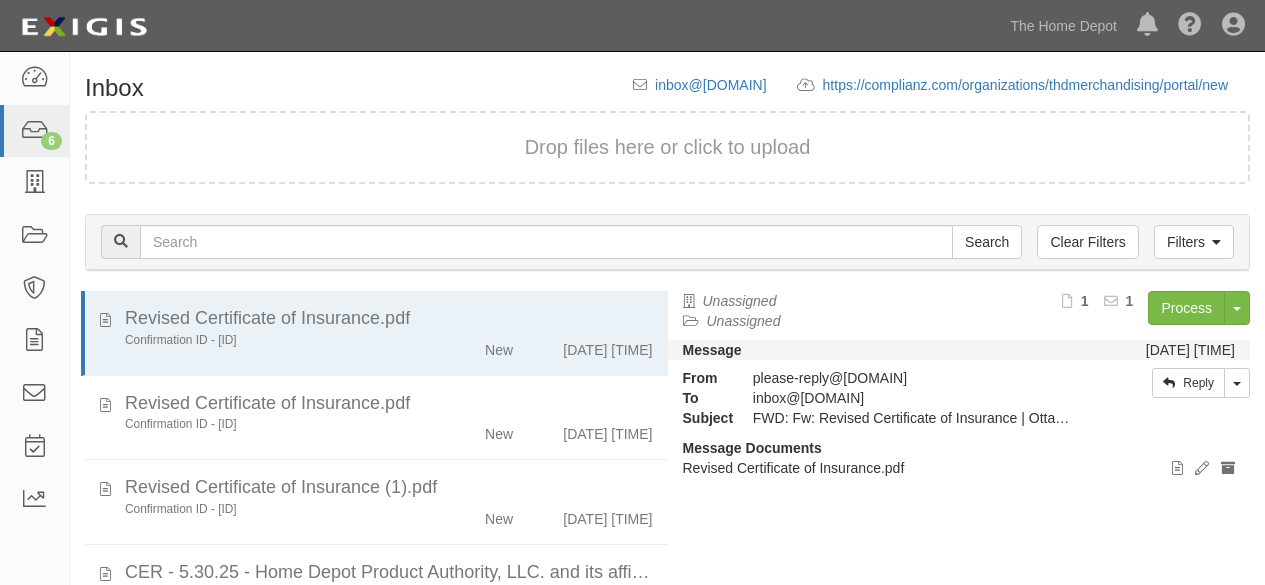 scroll, scrollTop: 0, scrollLeft: 0, axis: both 